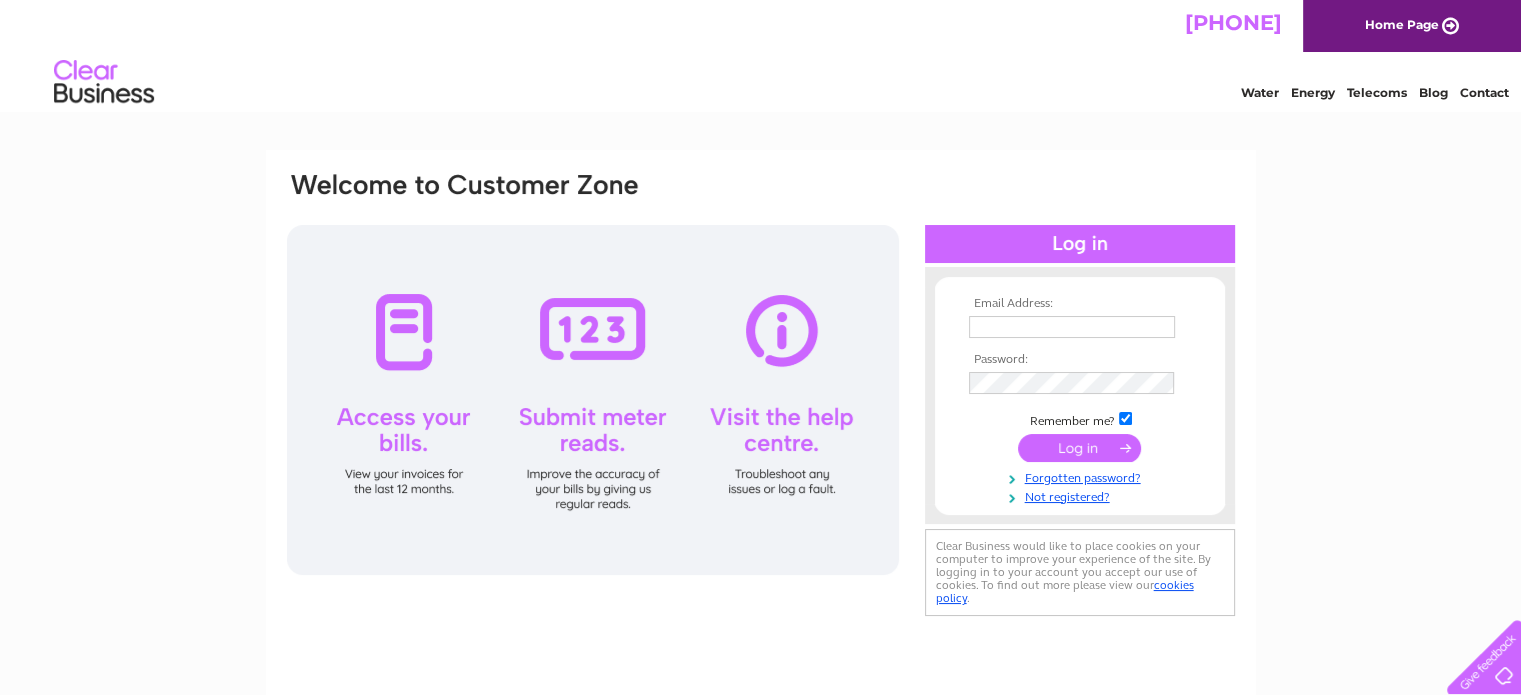 scroll, scrollTop: 0, scrollLeft: 0, axis: both 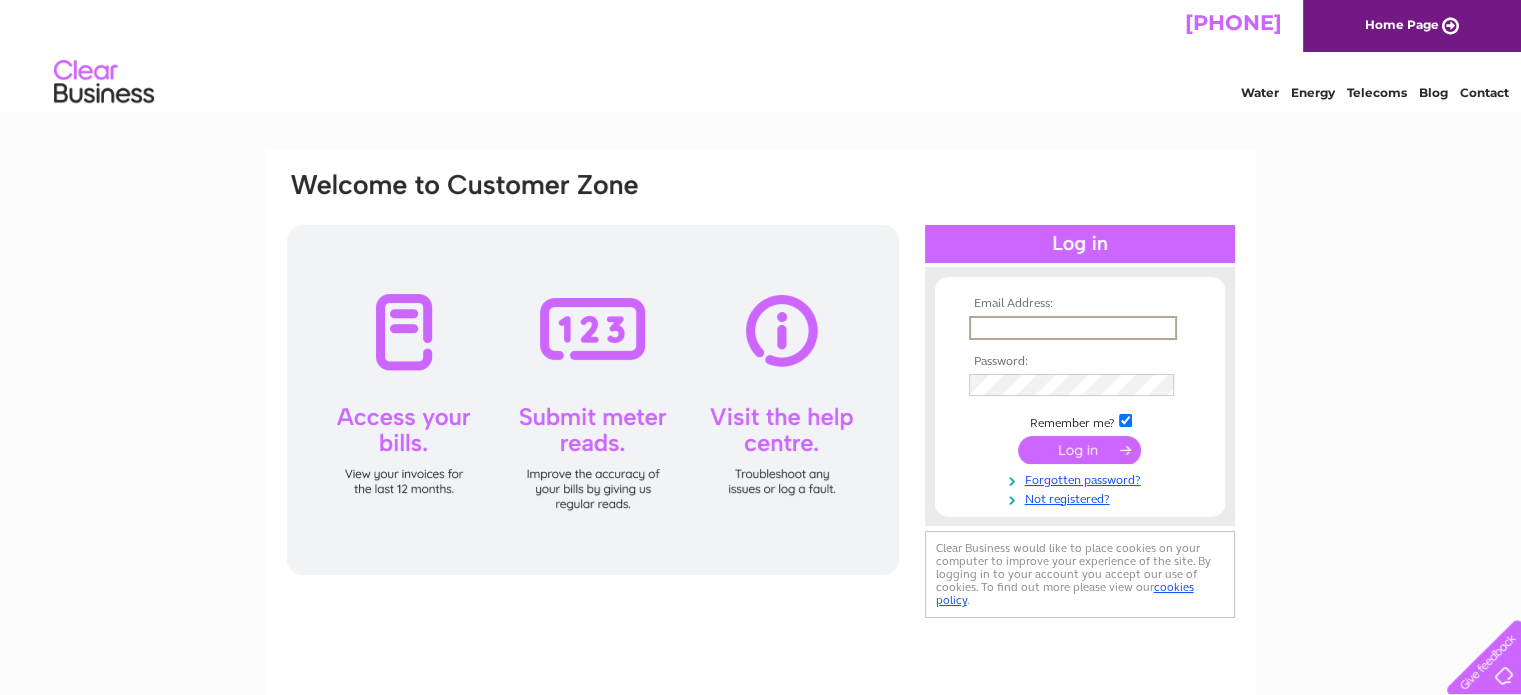 click at bounding box center (1073, 328) 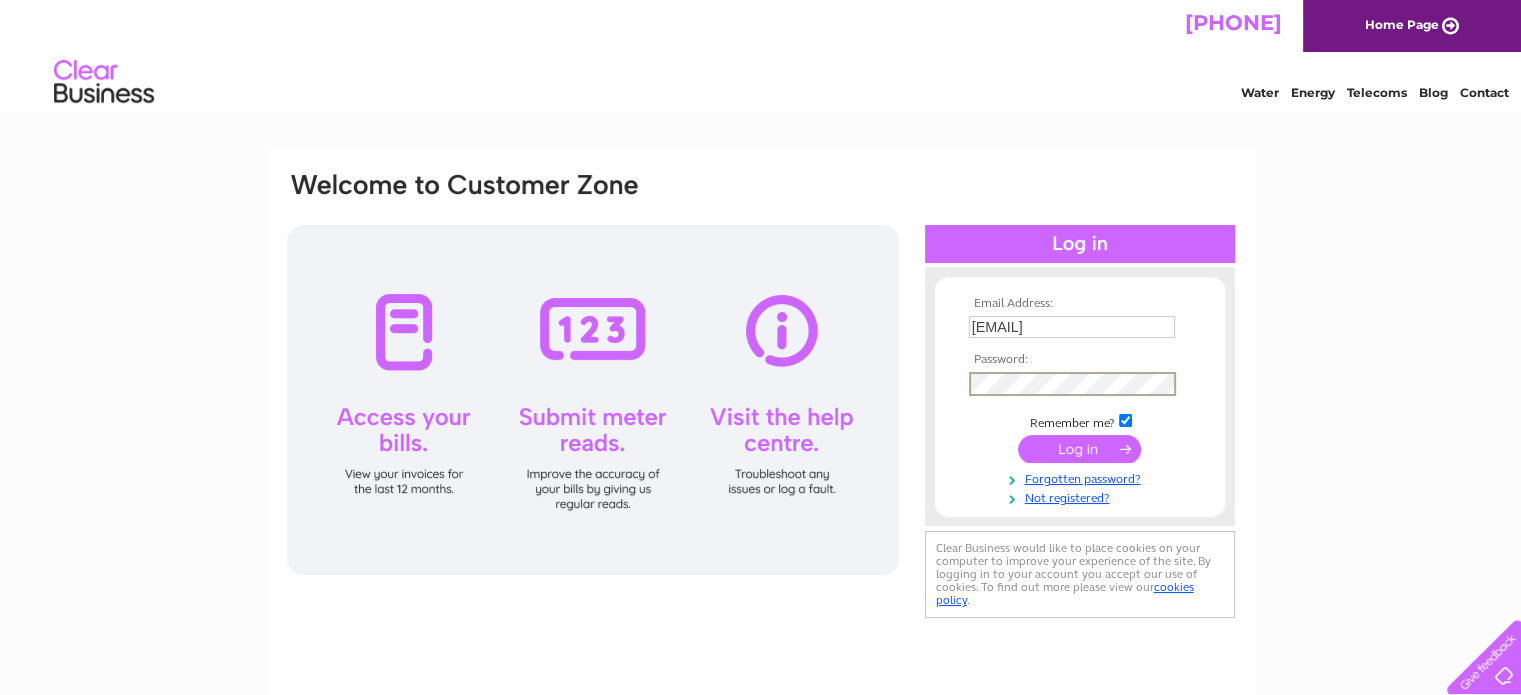 click at bounding box center (1079, 449) 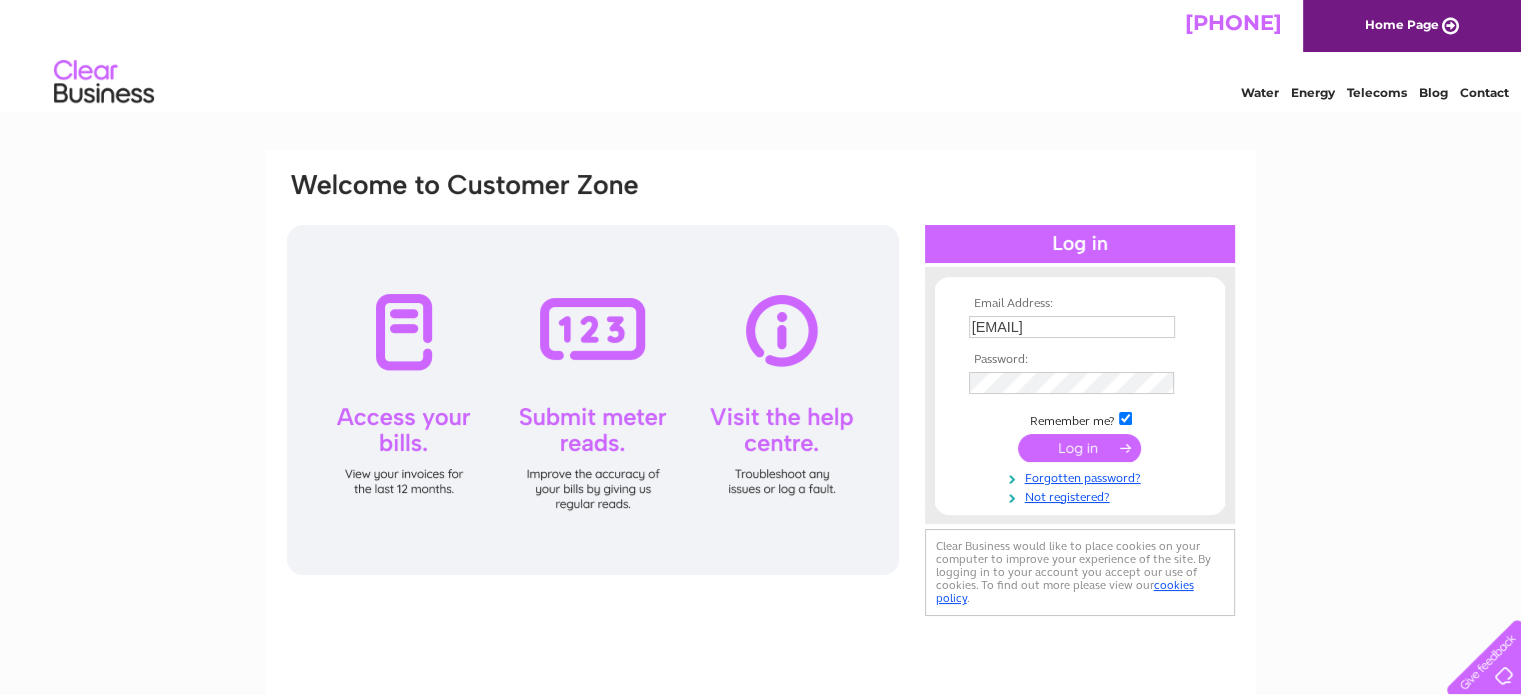 click at bounding box center [1079, 448] 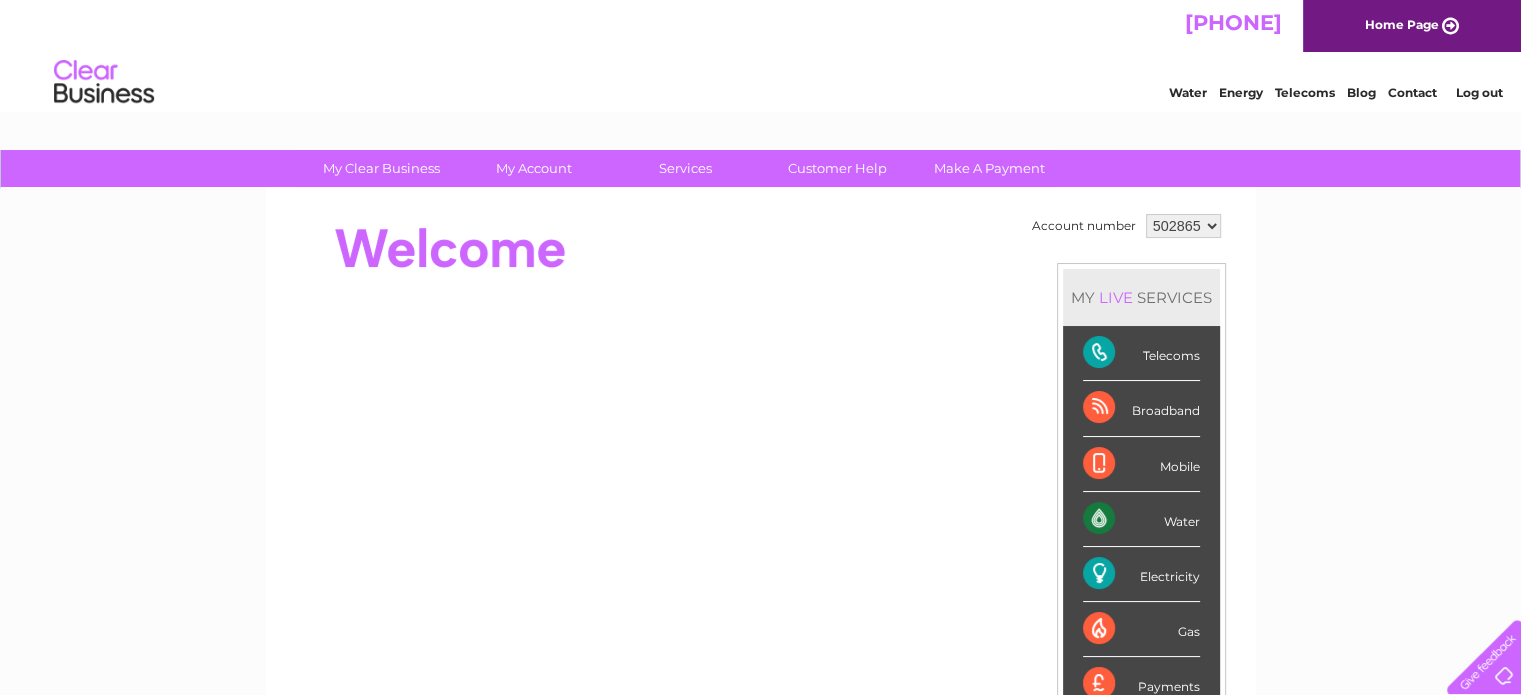 scroll, scrollTop: 0, scrollLeft: 0, axis: both 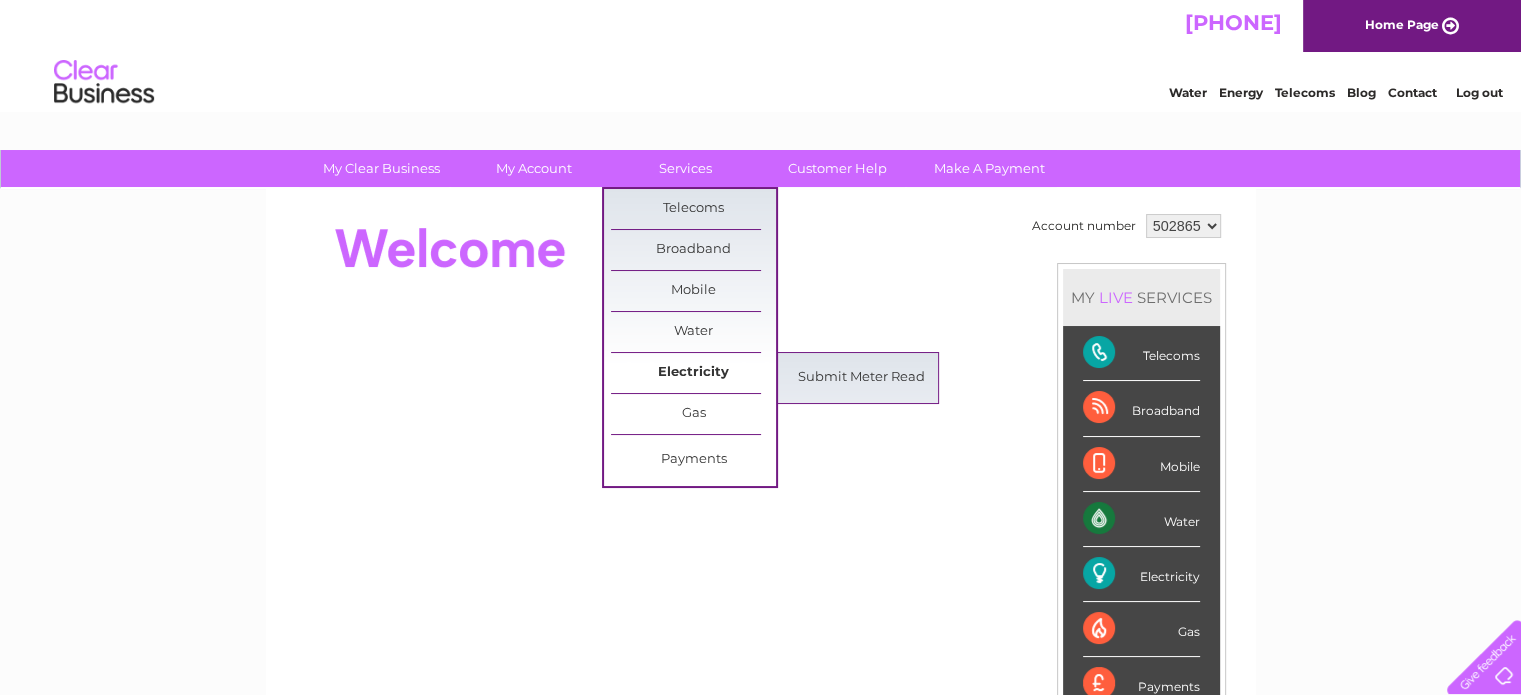 click on "Electricity" at bounding box center [693, 373] 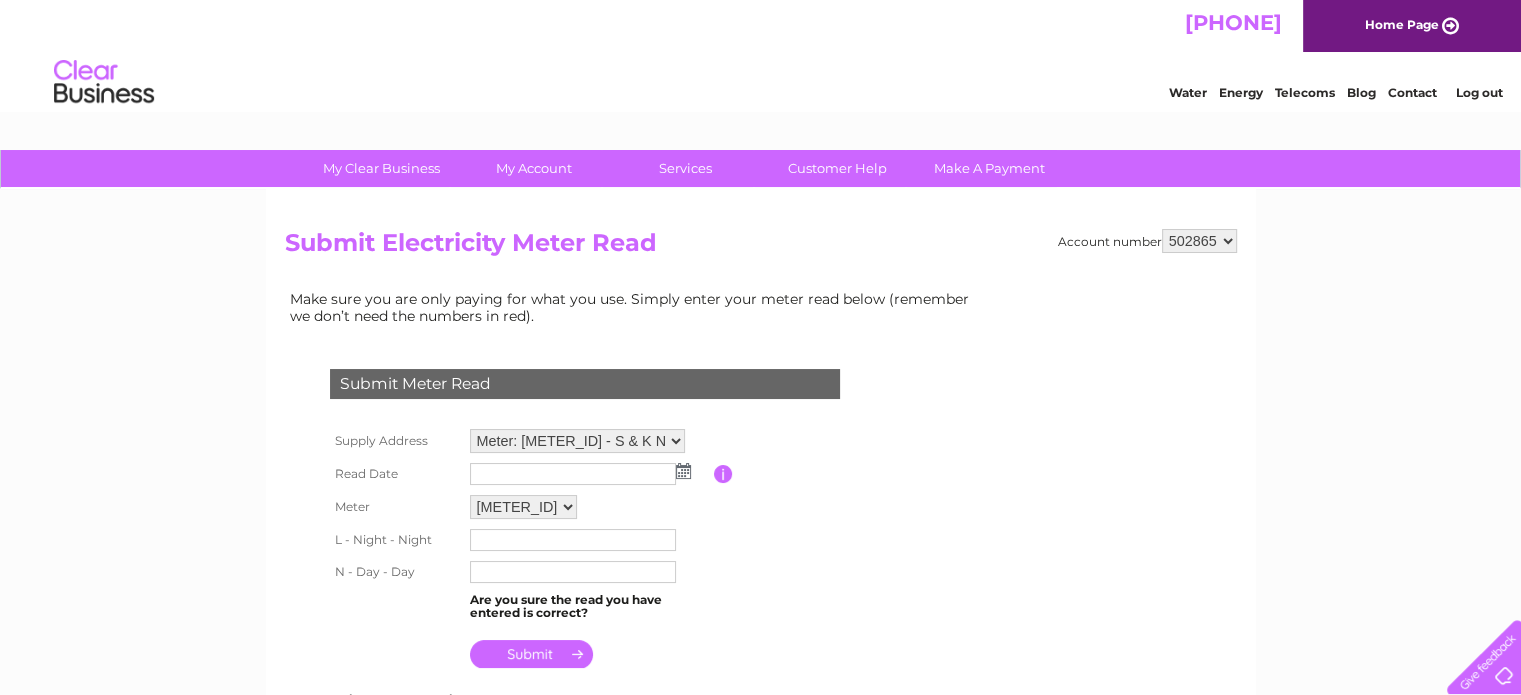 scroll, scrollTop: 0, scrollLeft: 0, axis: both 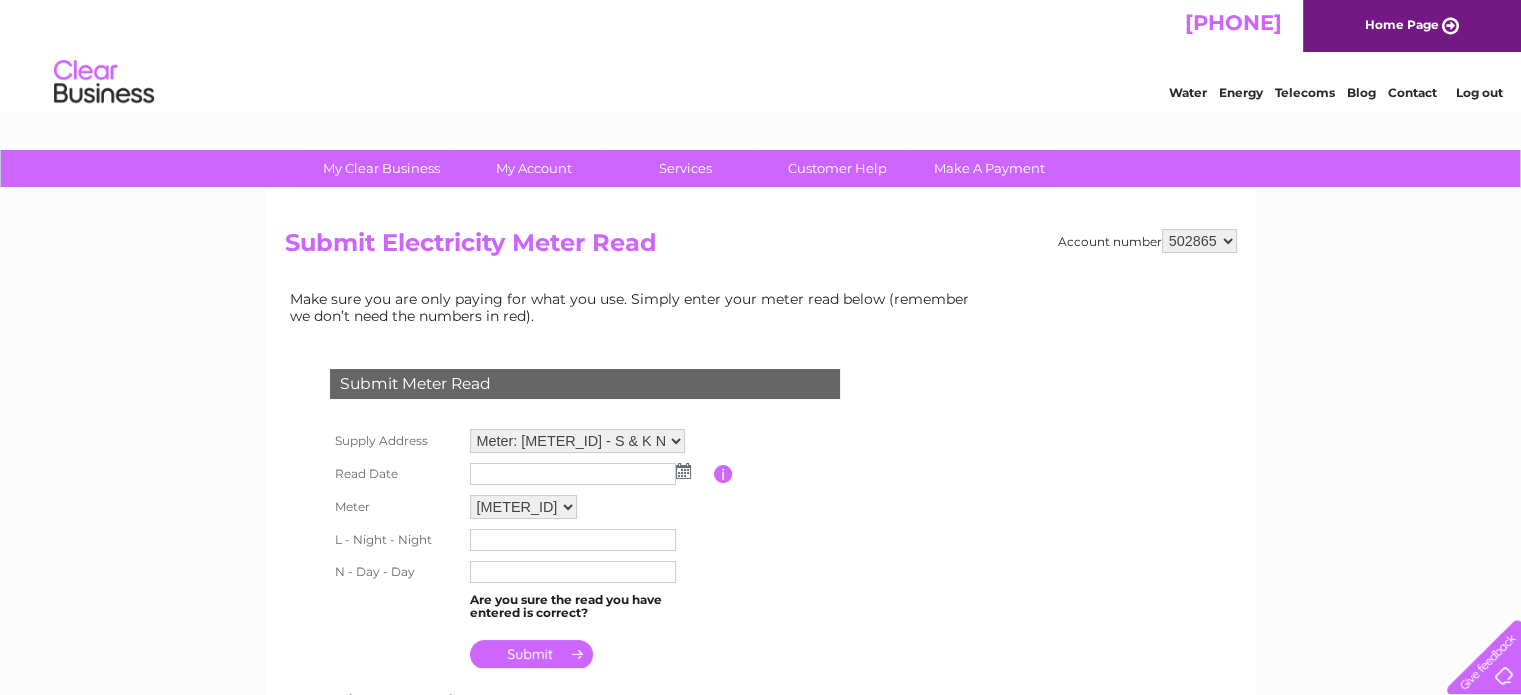 click at bounding box center [683, 471] 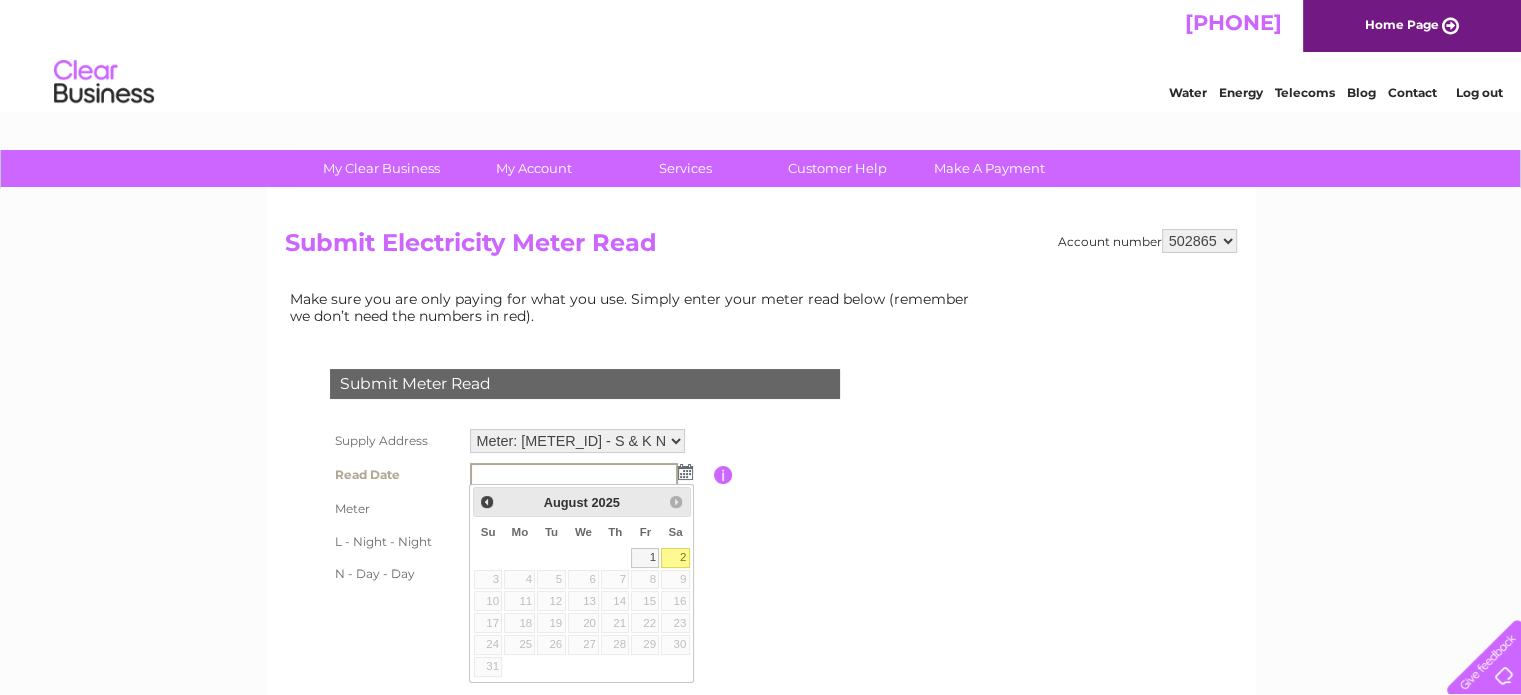 click on "2" at bounding box center [675, 558] 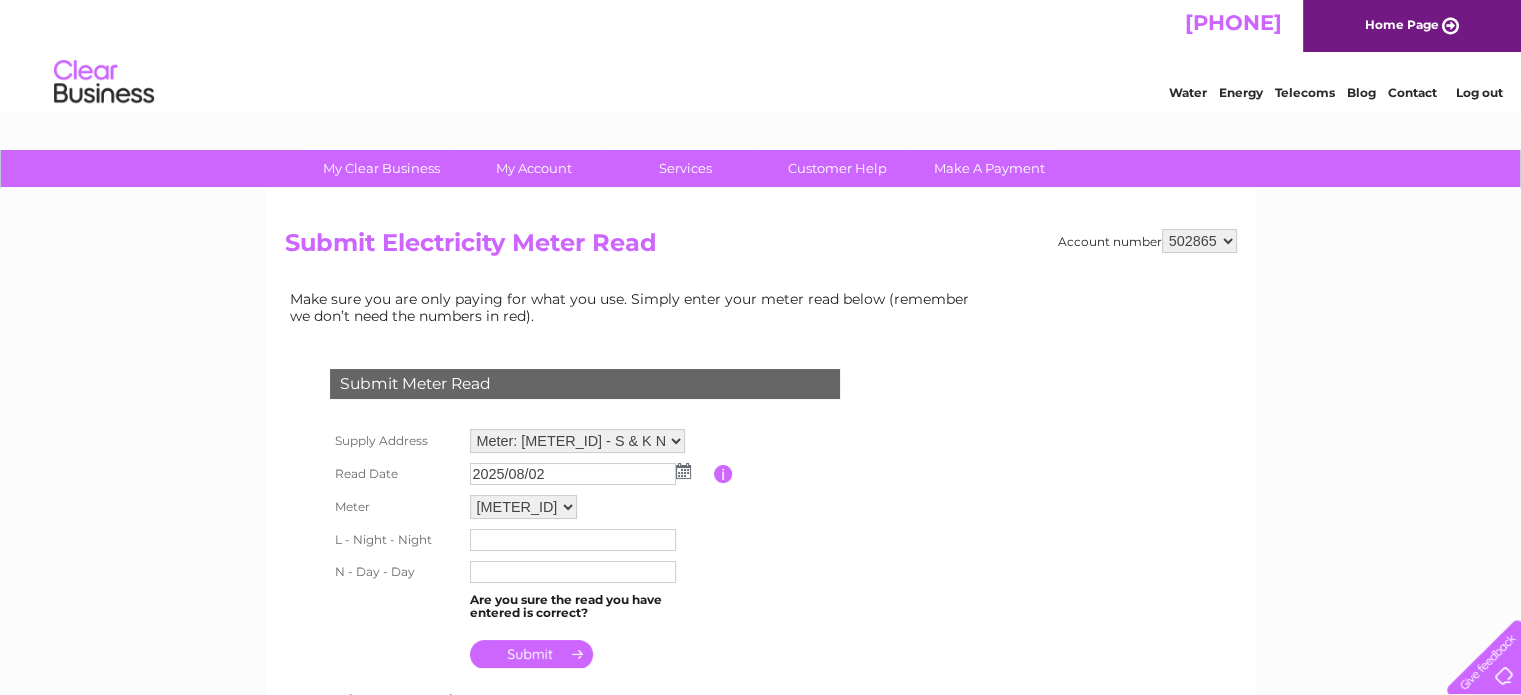 click at bounding box center (573, 540) 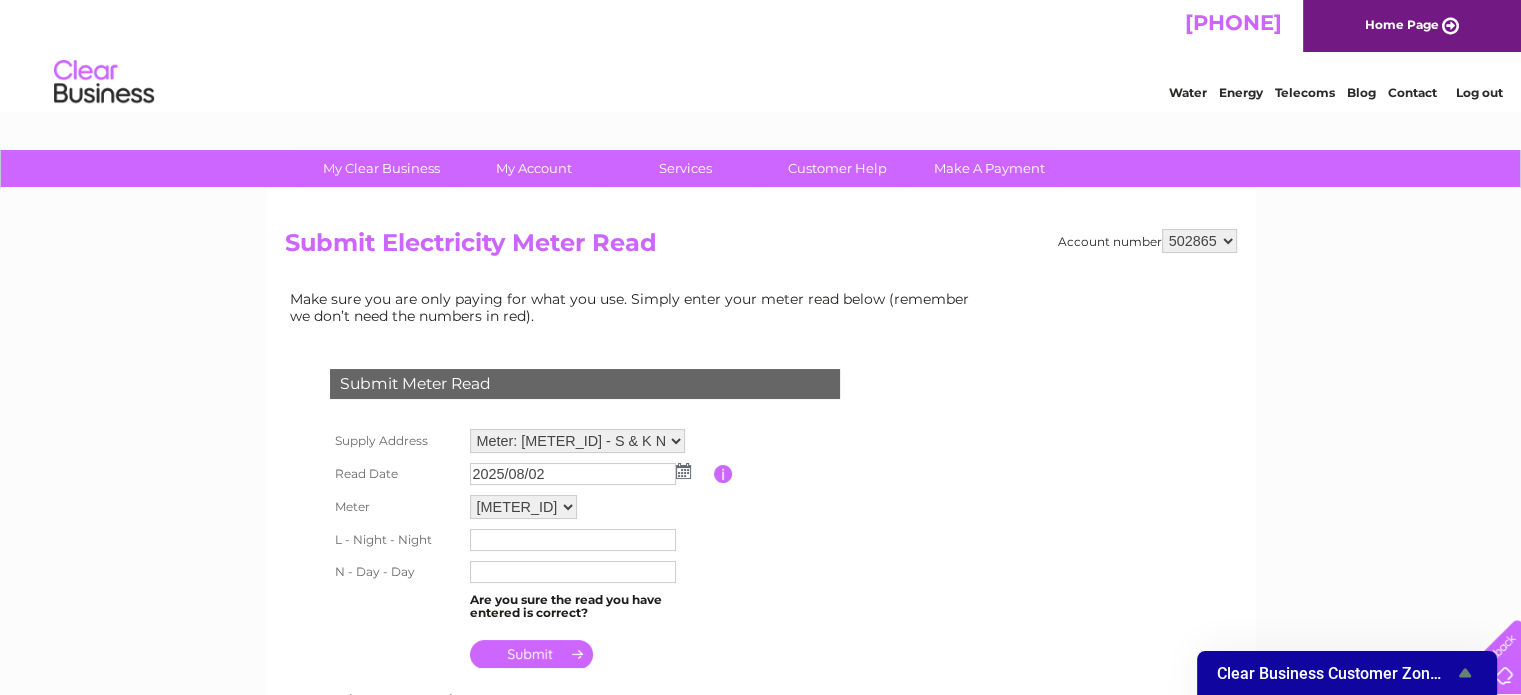 click on "Supply Address
Meter: D09W740709 - S & K Newsagents, 20 Greenford Road, Birmingham, B14 4QR
Read Date
2025/08/02
Please enter the date the read was taken
Meter" at bounding box center (609, 549) 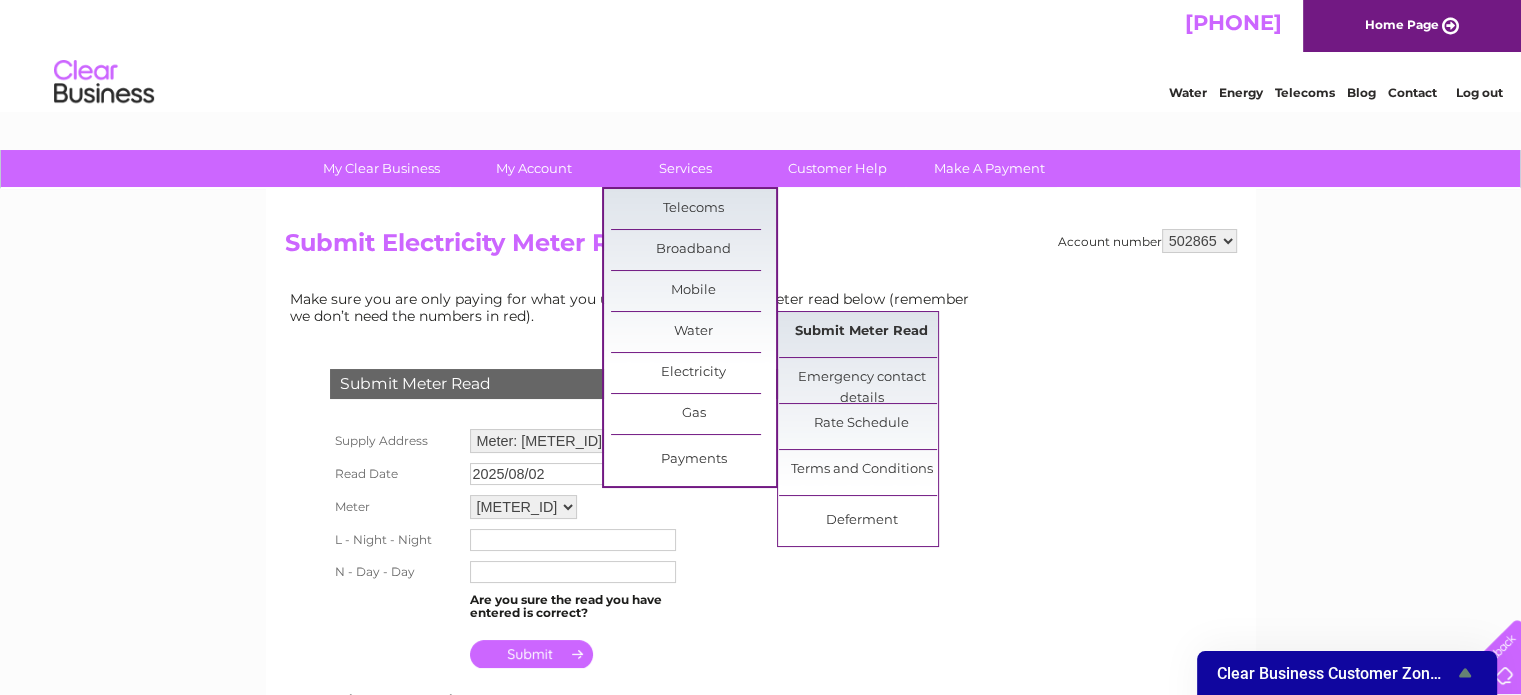 click on "Submit Meter Read" at bounding box center [861, 332] 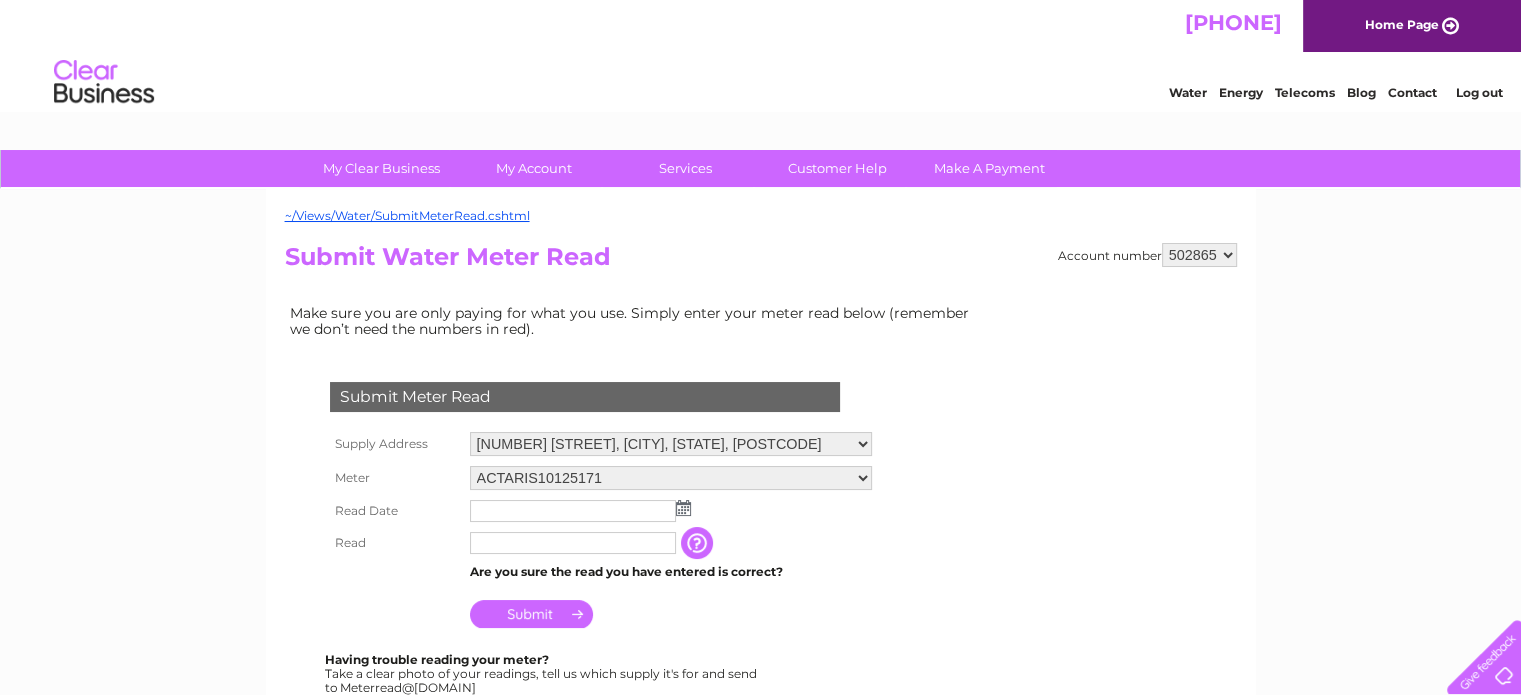 scroll, scrollTop: 0, scrollLeft: 0, axis: both 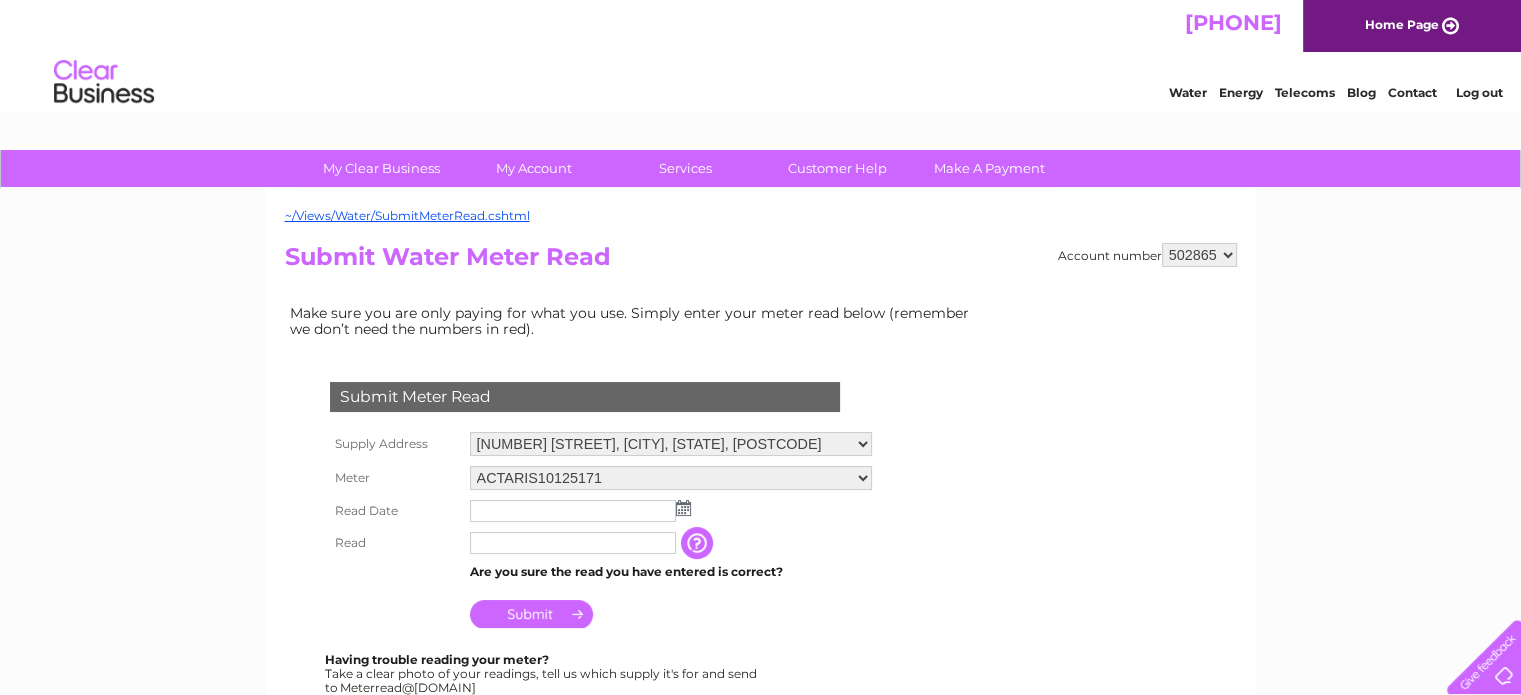 click at bounding box center [699, 543] 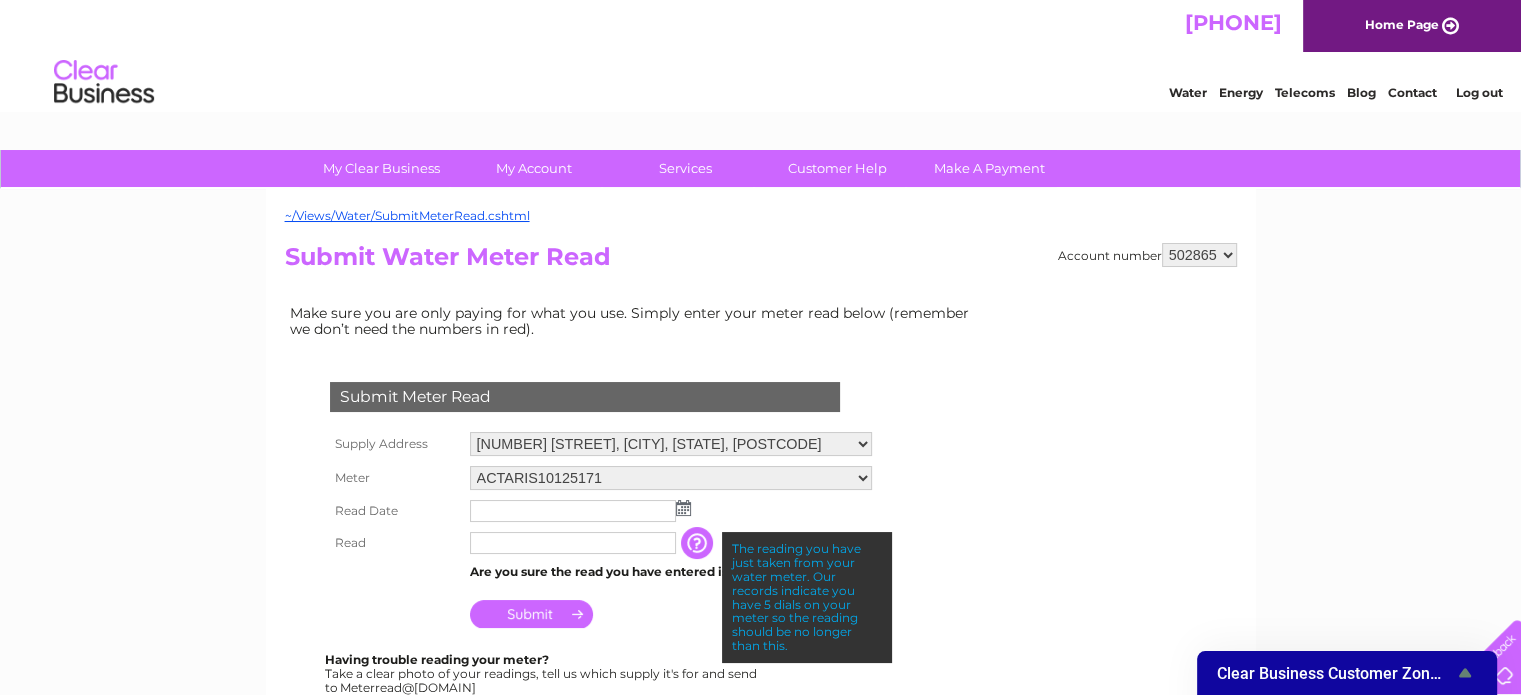 click at bounding box center (573, 543) 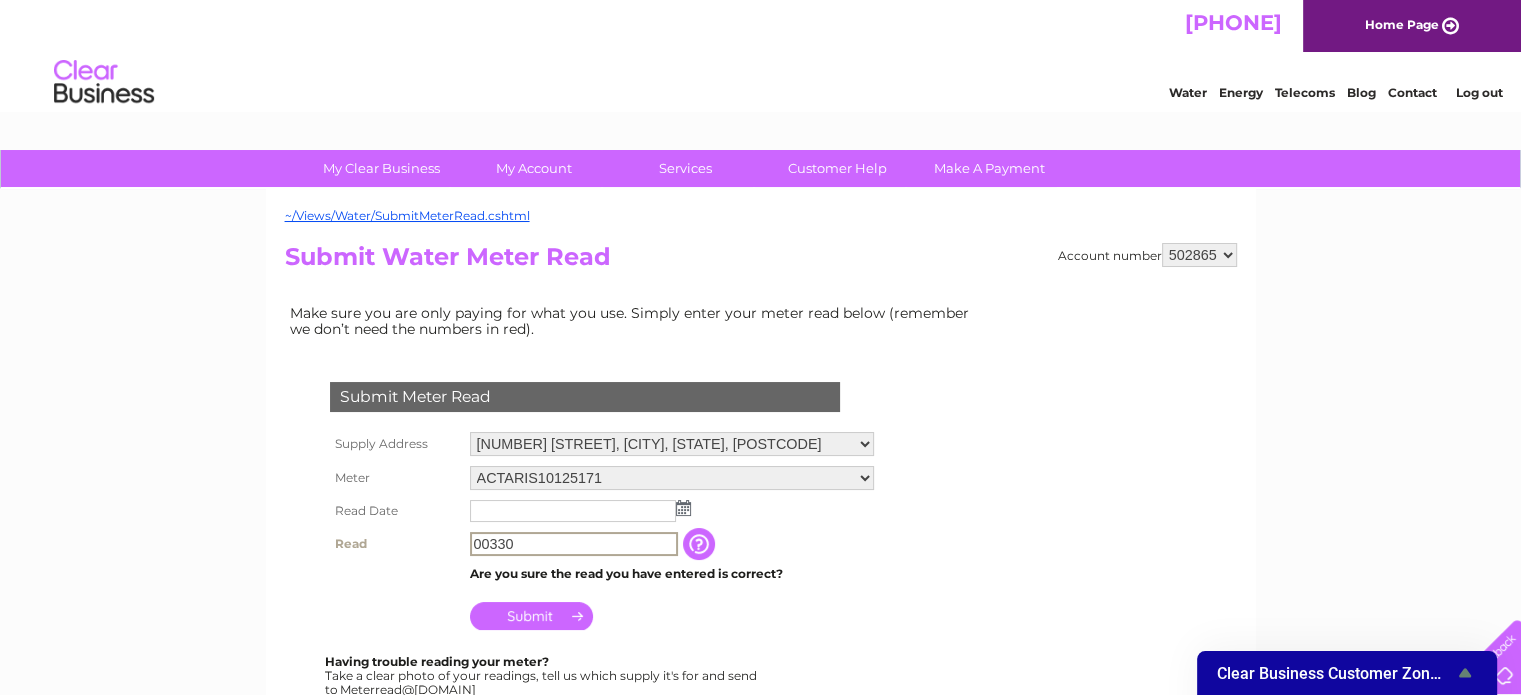 type on "00330" 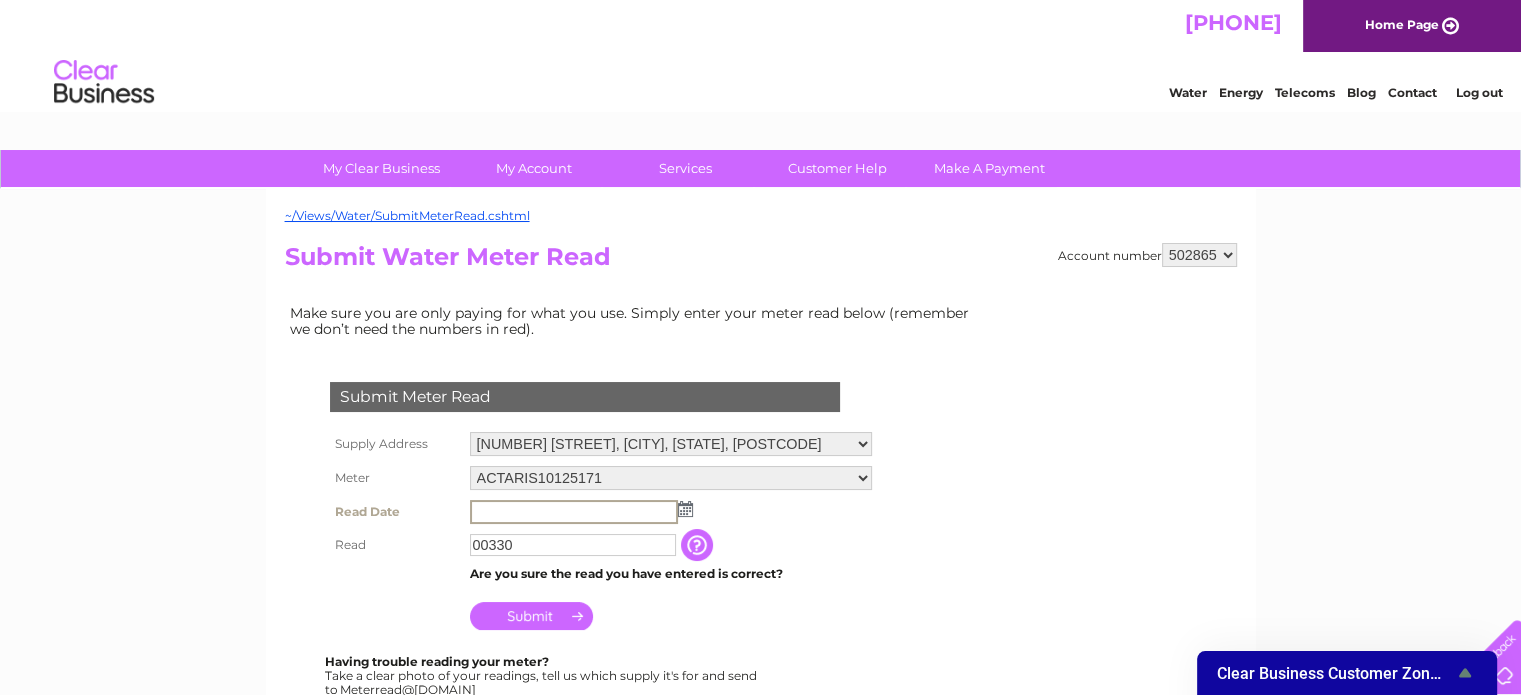 click at bounding box center [574, 512] 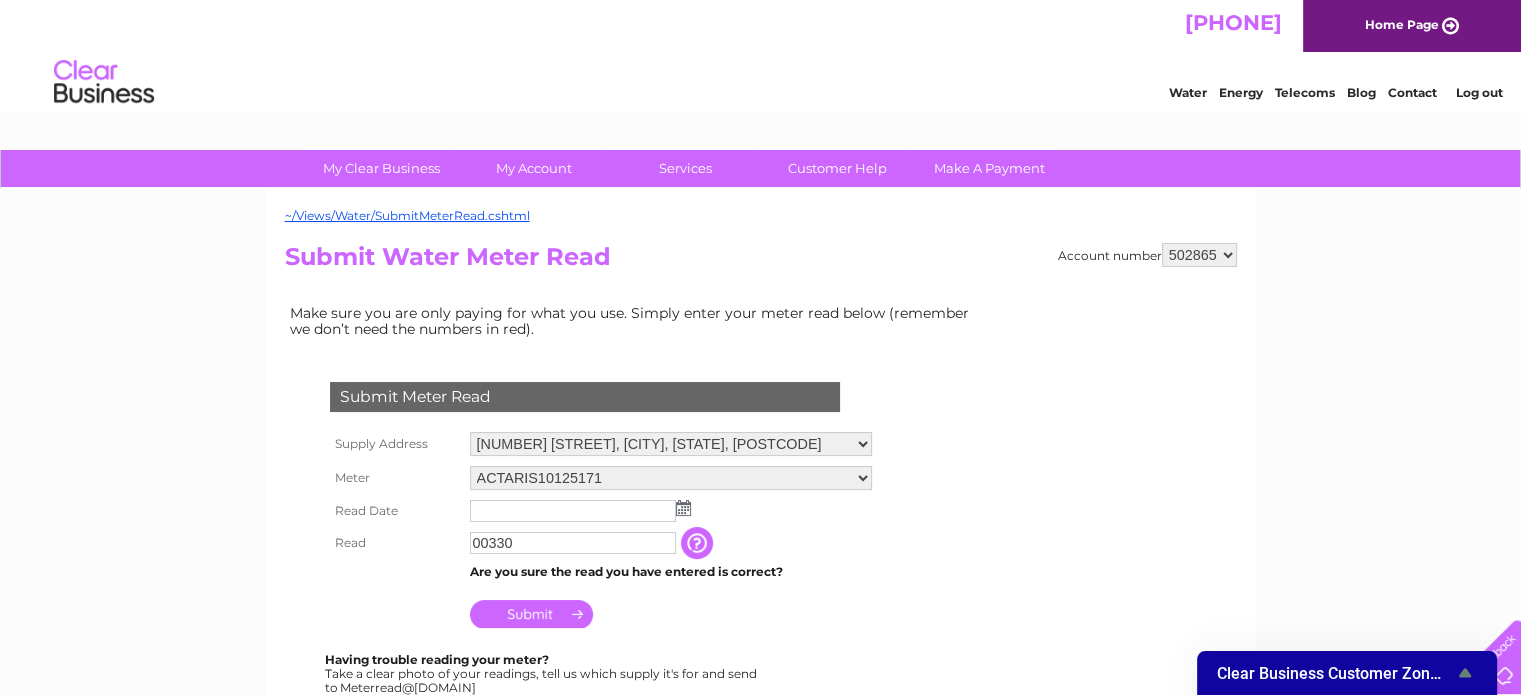 click at bounding box center [683, 508] 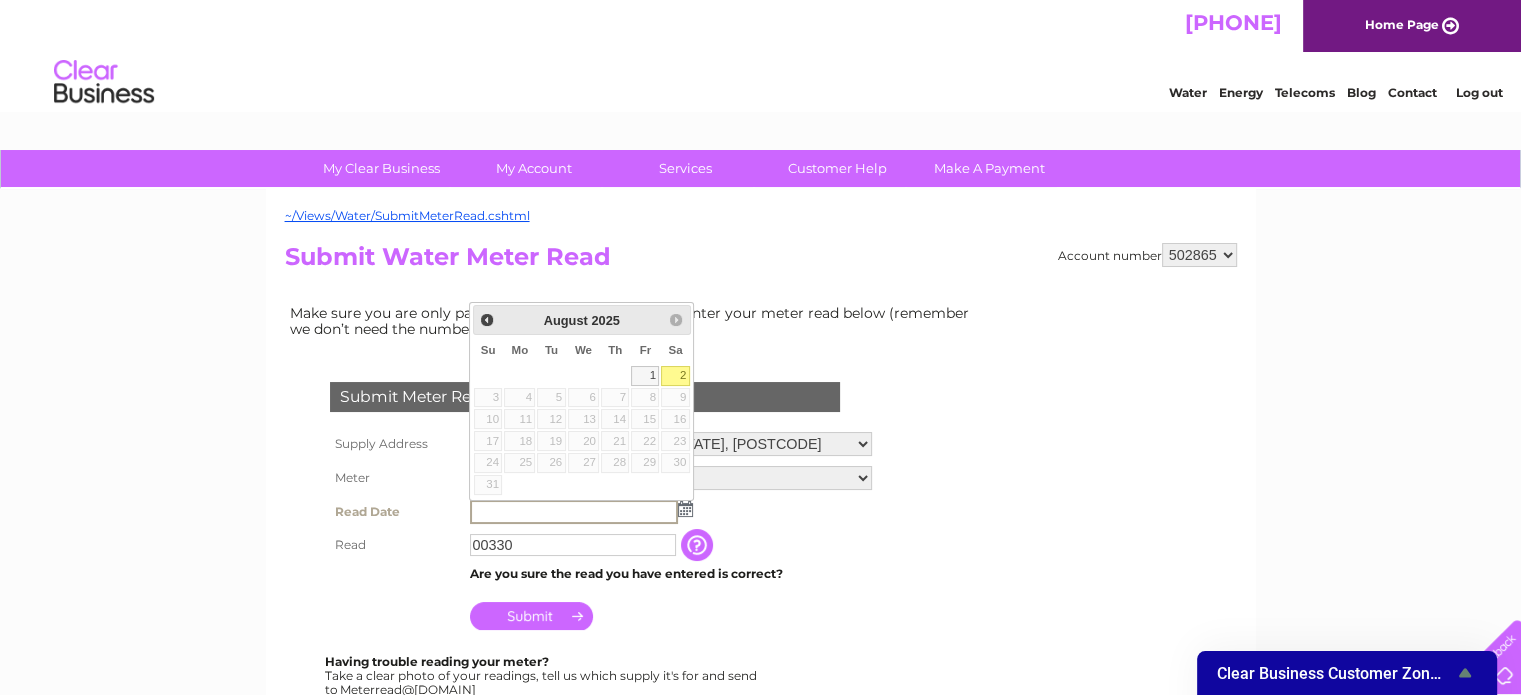 click on "2" at bounding box center (675, 376) 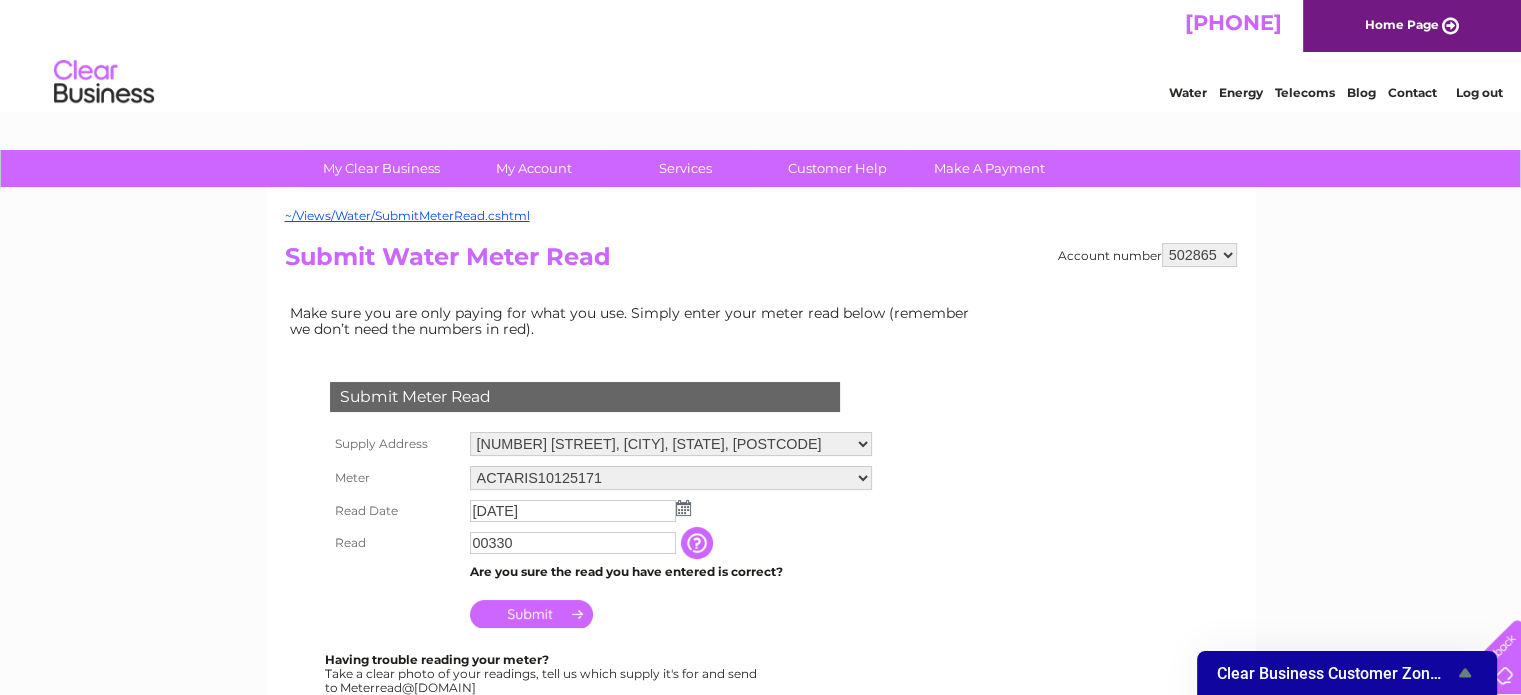 click on "Submit" at bounding box center (531, 614) 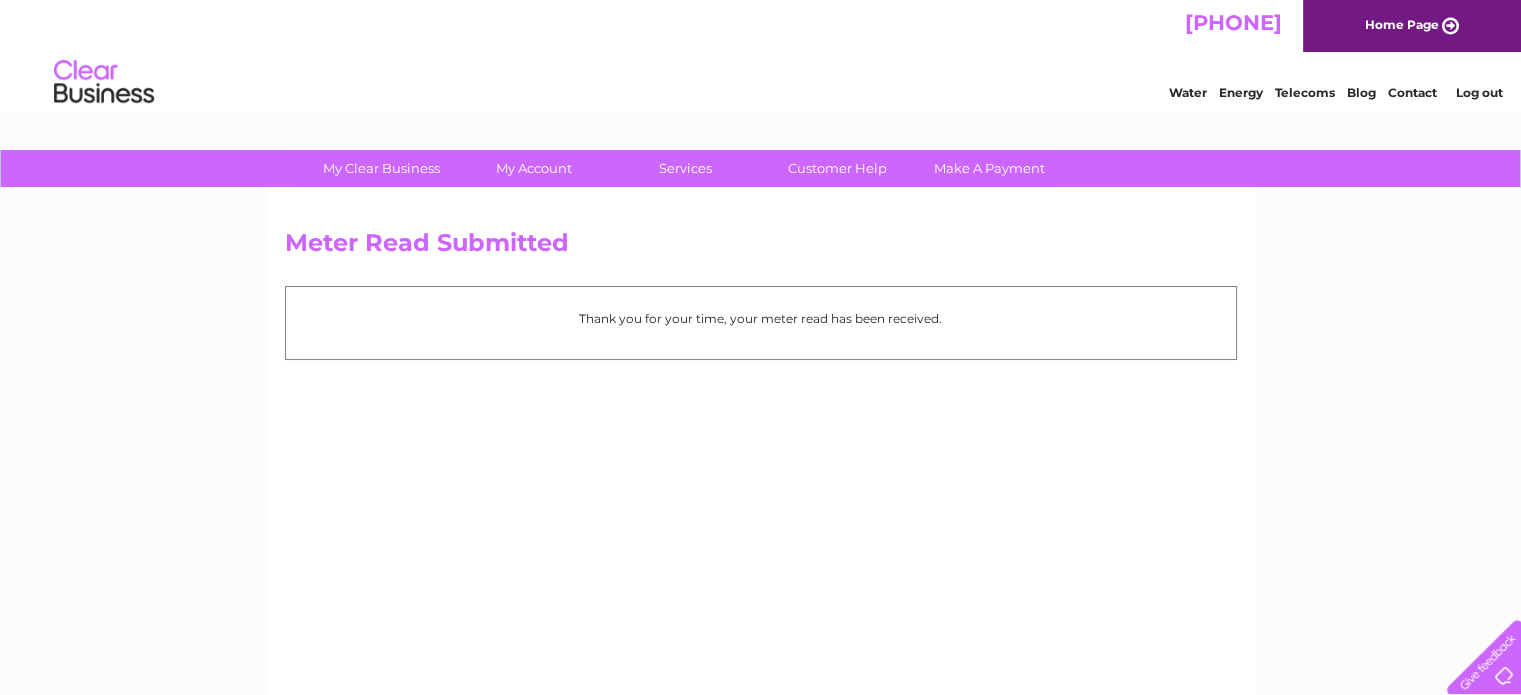 scroll, scrollTop: 0, scrollLeft: 0, axis: both 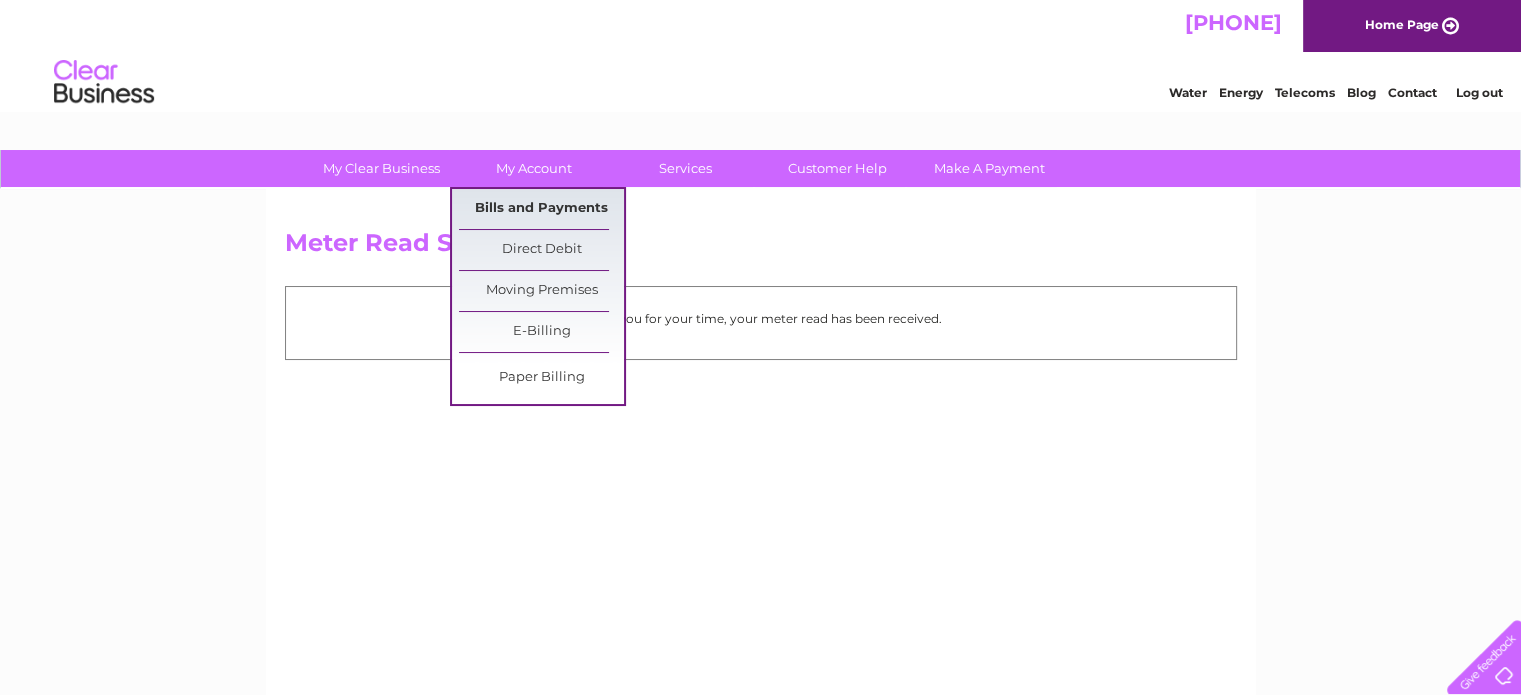 click on "Bills and Payments" at bounding box center [541, 209] 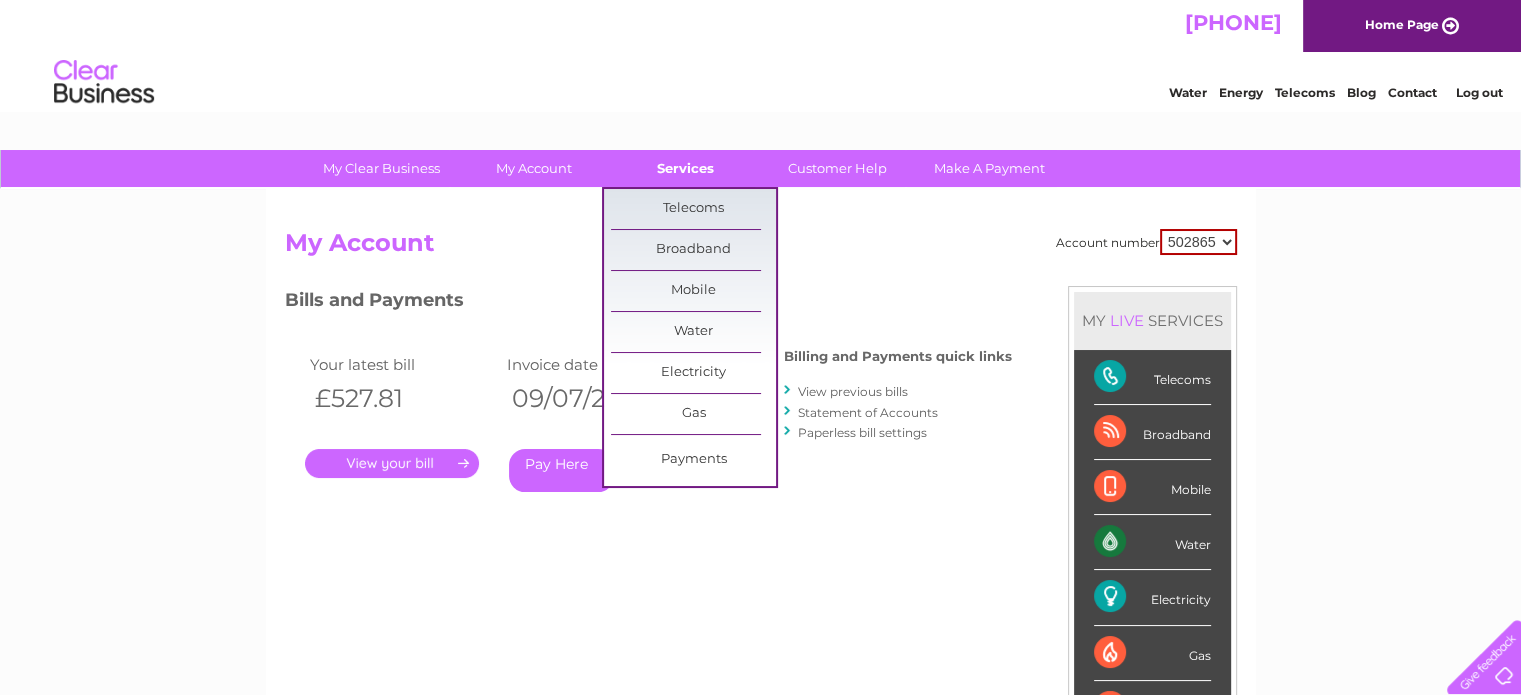 scroll, scrollTop: 0, scrollLeft: 0, axis: both 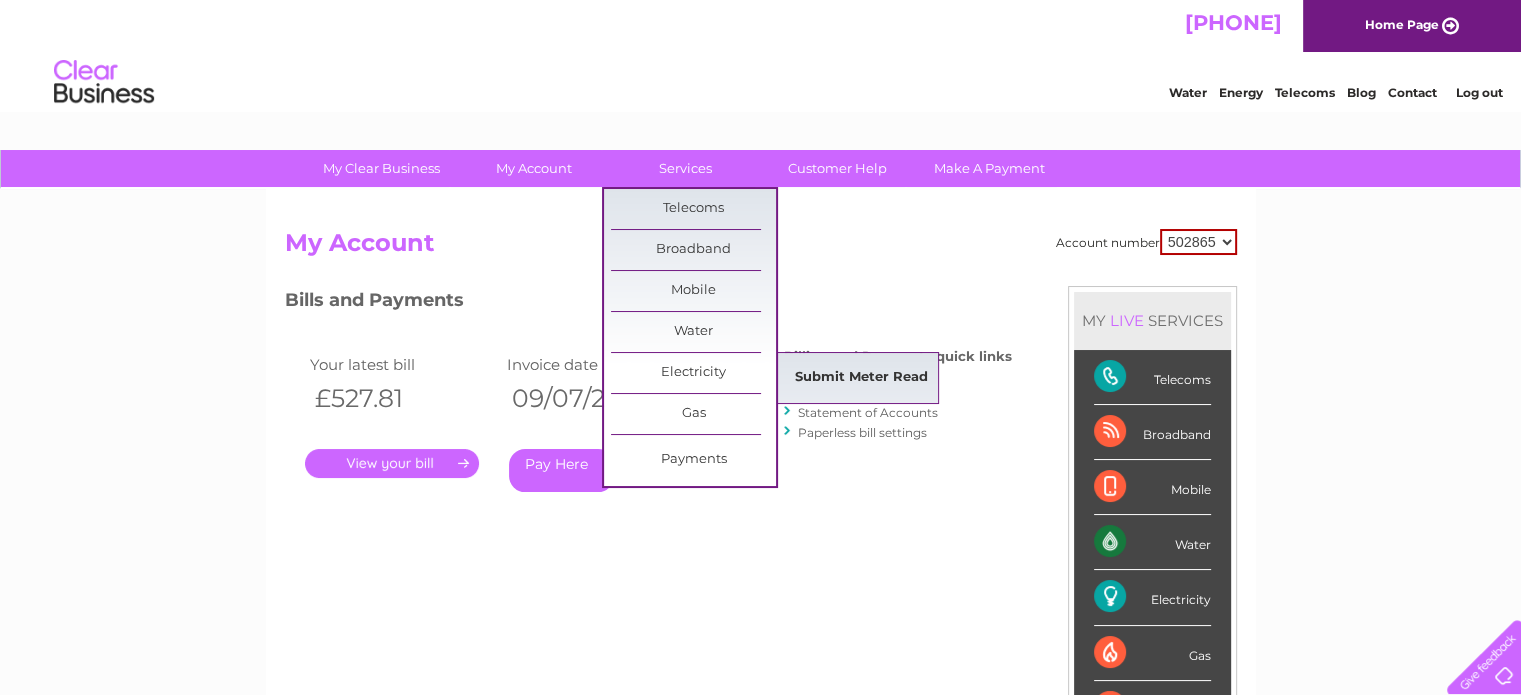 click on "Submit Meter Read" at bounding box center [861, 378] 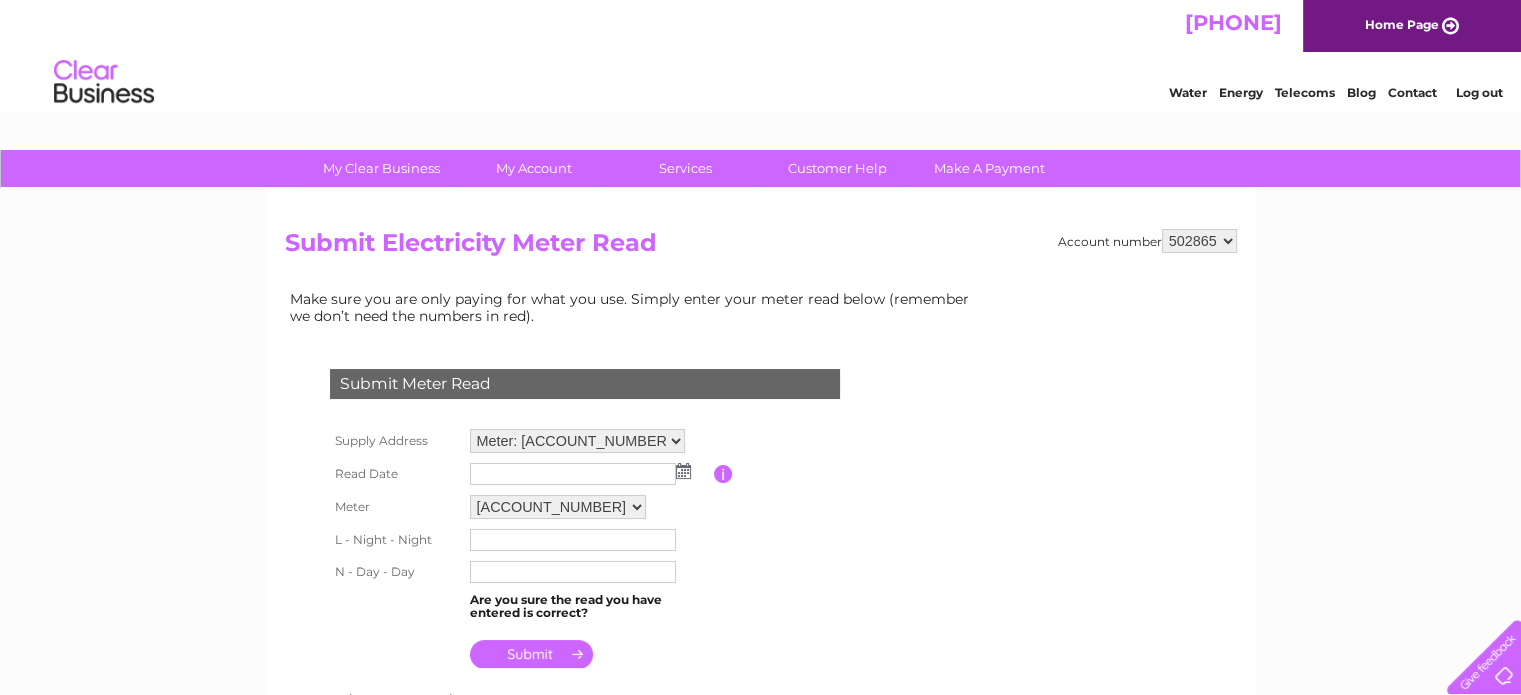 scroll, scrollTop: 0, scrollLeft: 0, axis: both 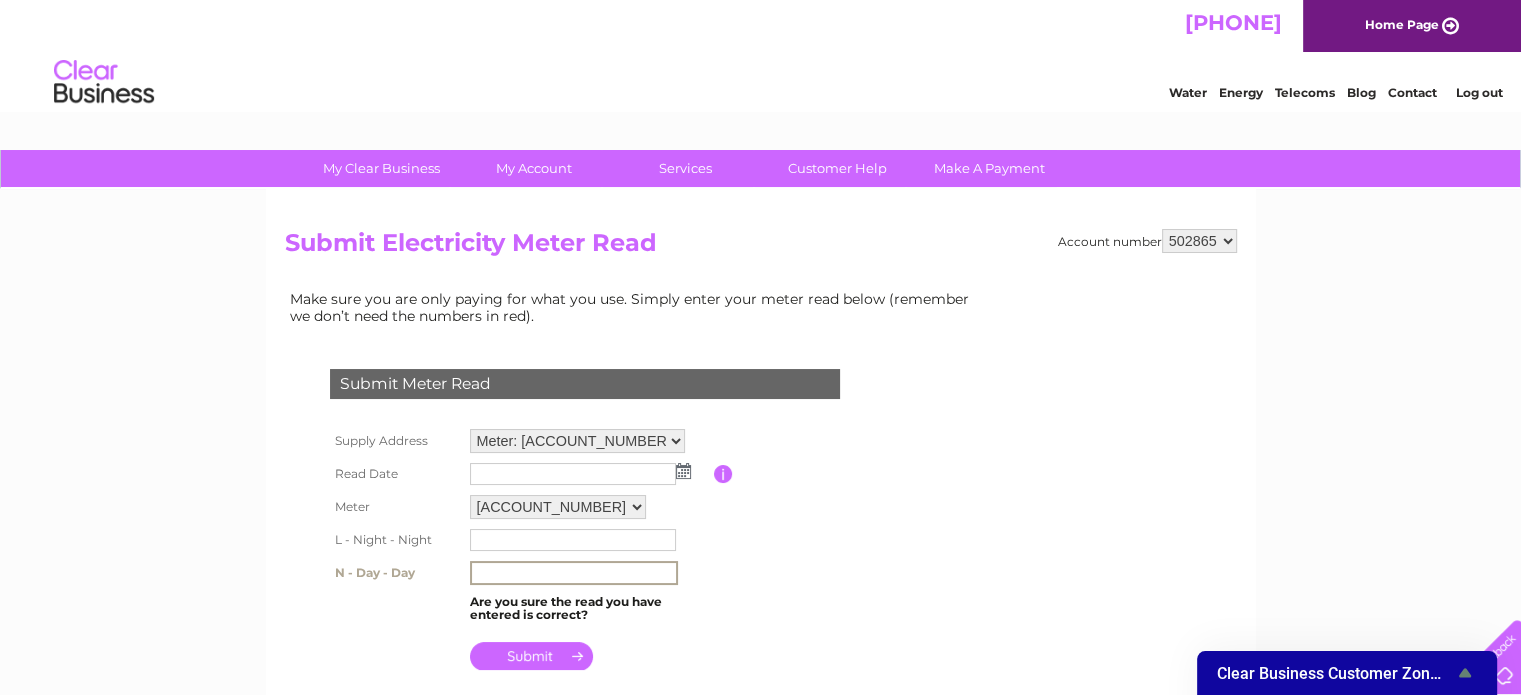 click at bounding box center (574, 573) 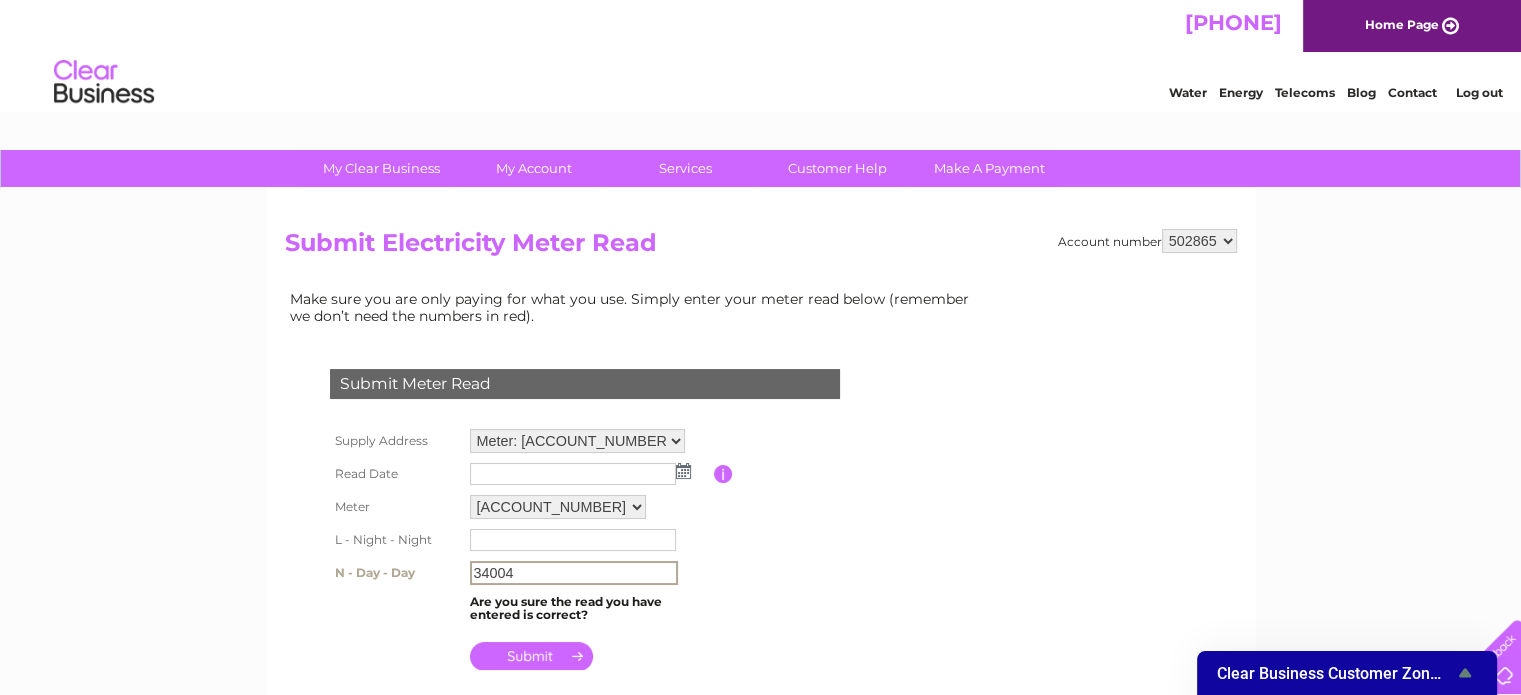 type on "34004" 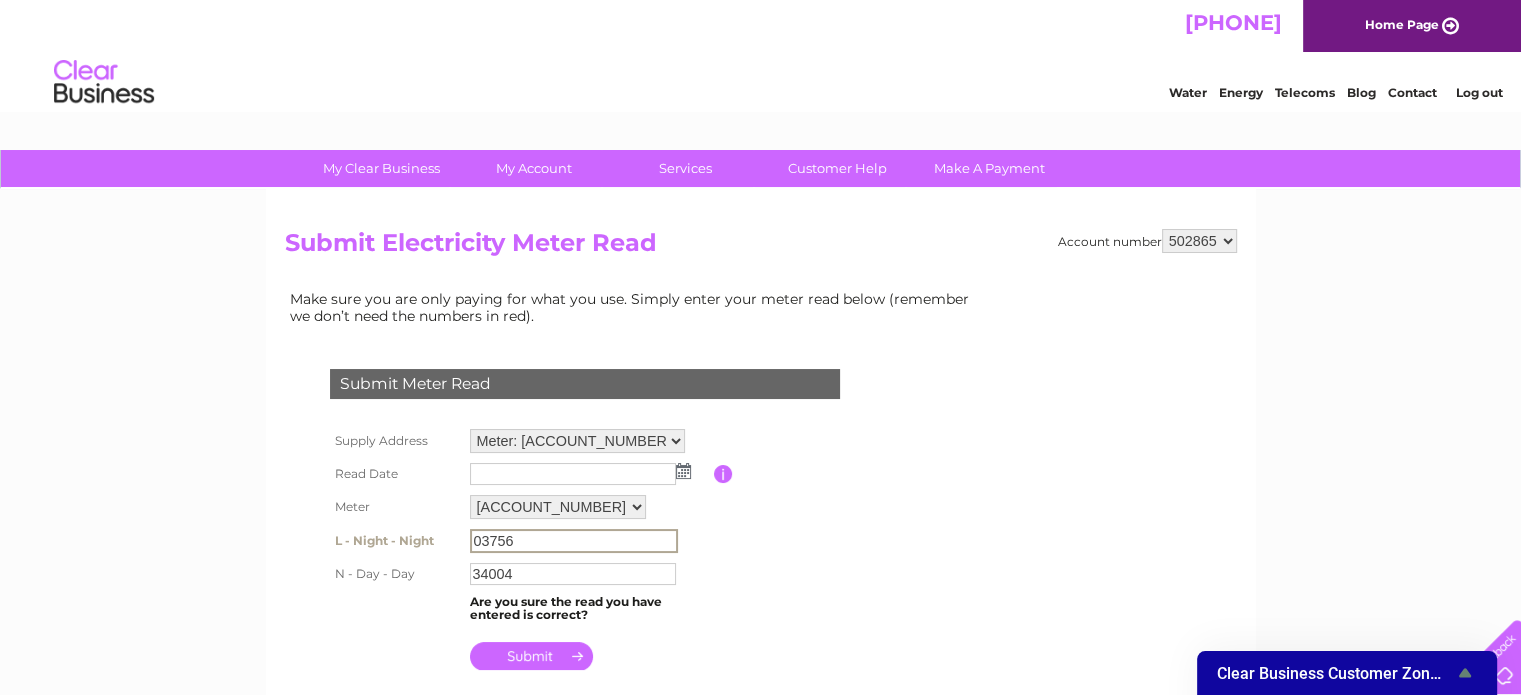 type on "03756" 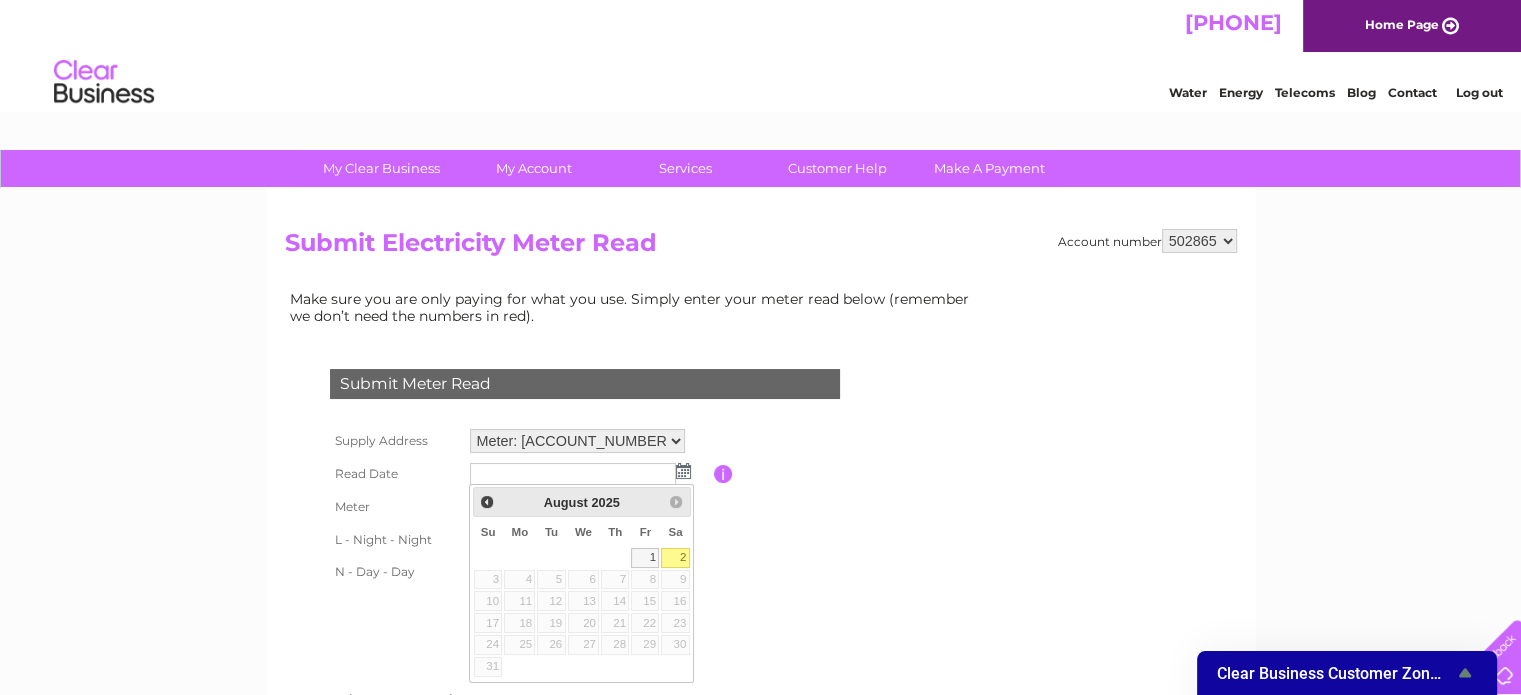 click on "2" at bounding box center [675, 558] 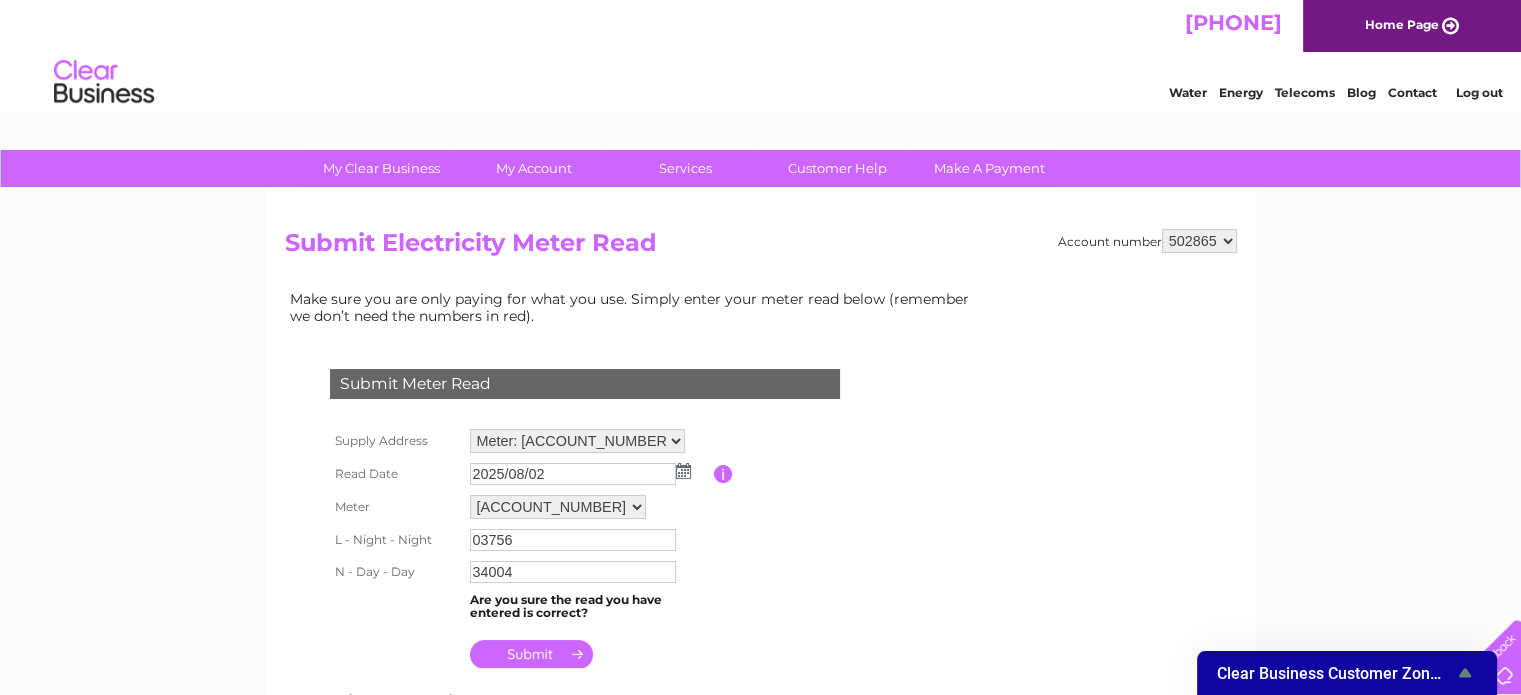 click at bounding box center (531, 654) 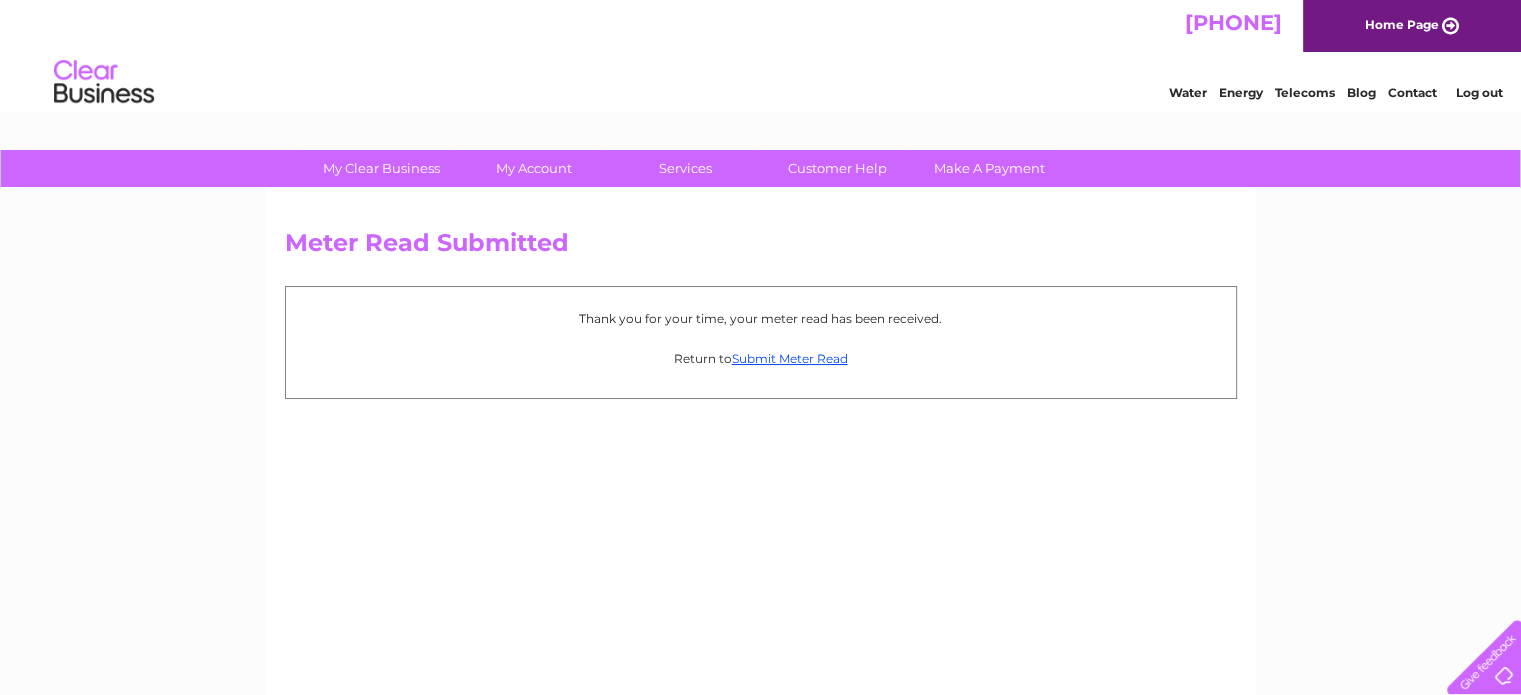scroll, scrollTop: 0, scrollLeft: 0, axis: both 